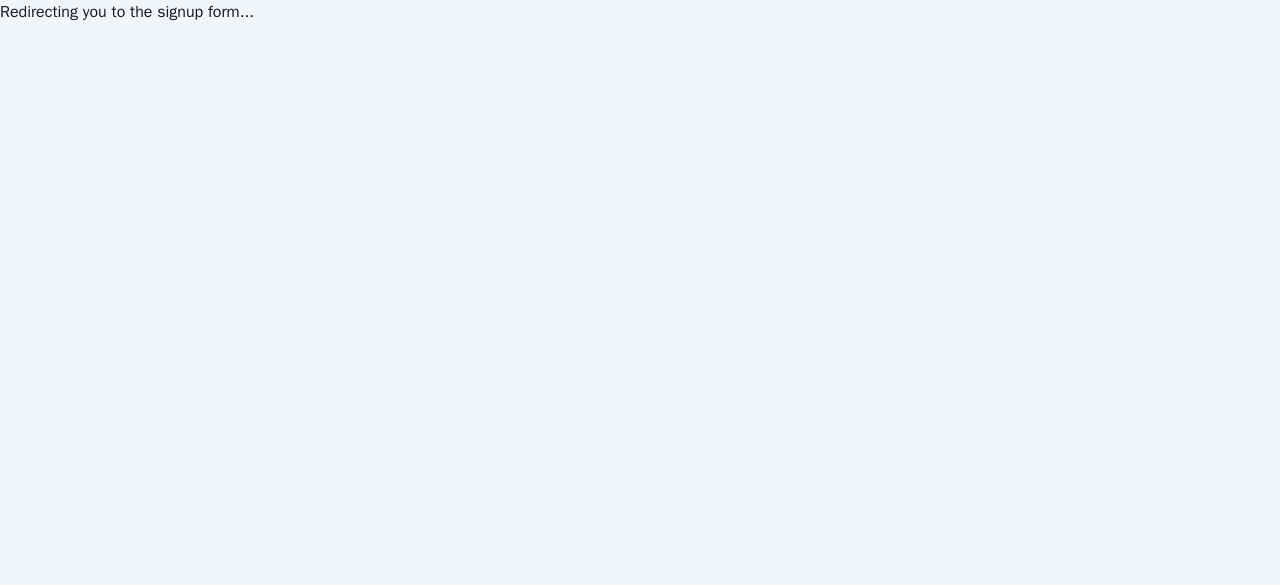 scroll, scrollTop: 0, scrollLeft: 0, axis: both 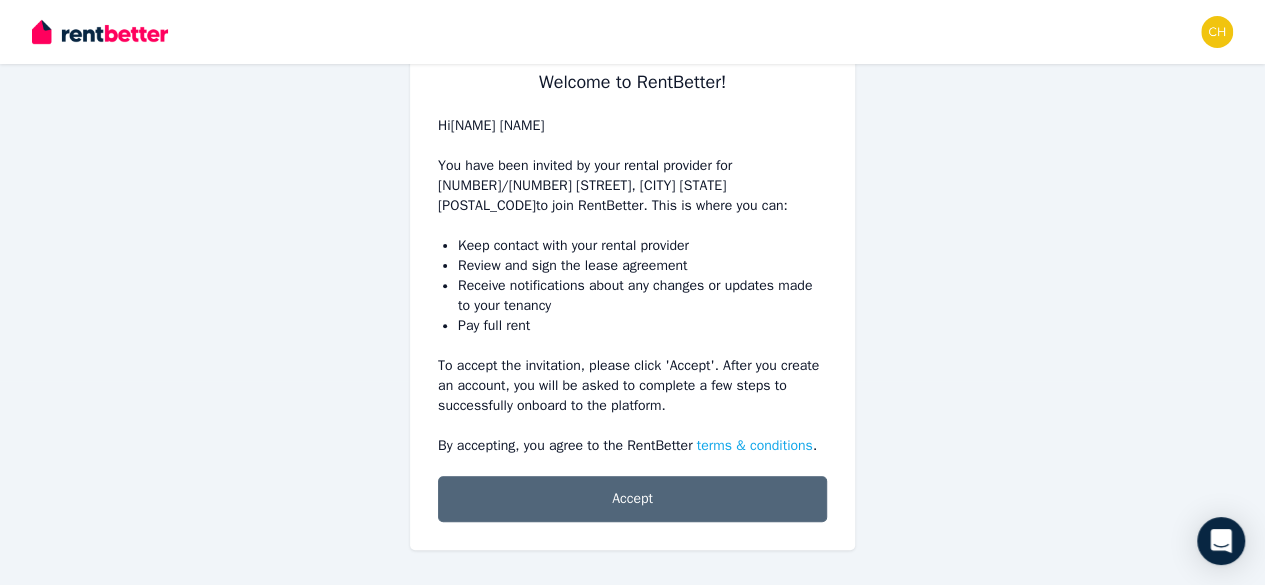 click on "Accept" at bounding box center [632, 499] 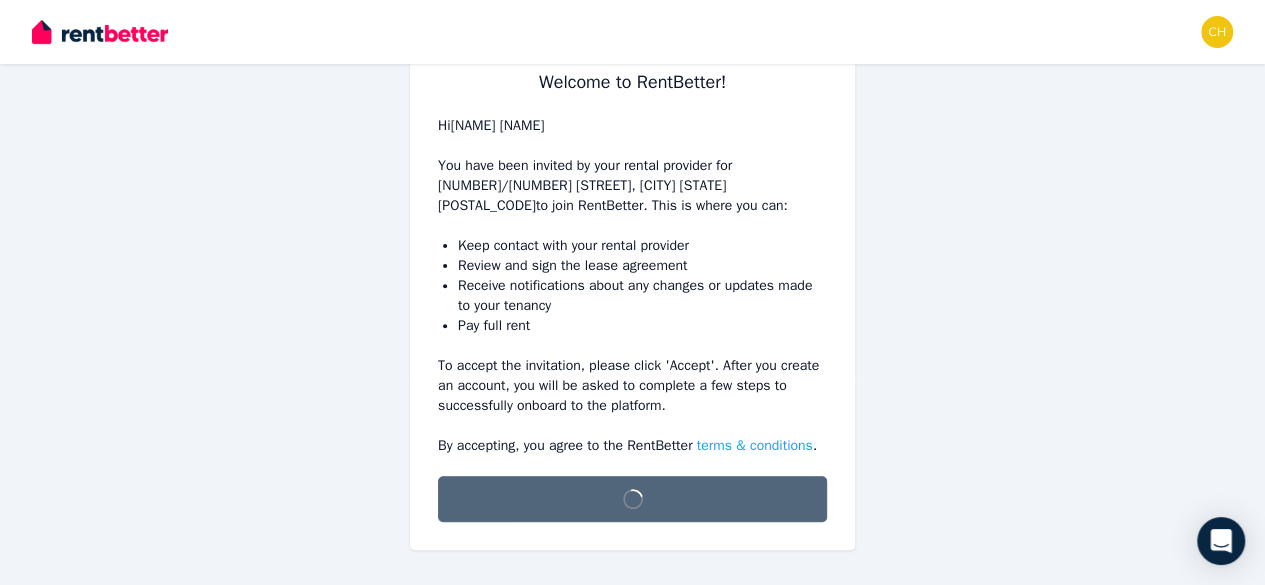 scroll, scrollTop: 178, scrollLeft: 0, axis: vertical 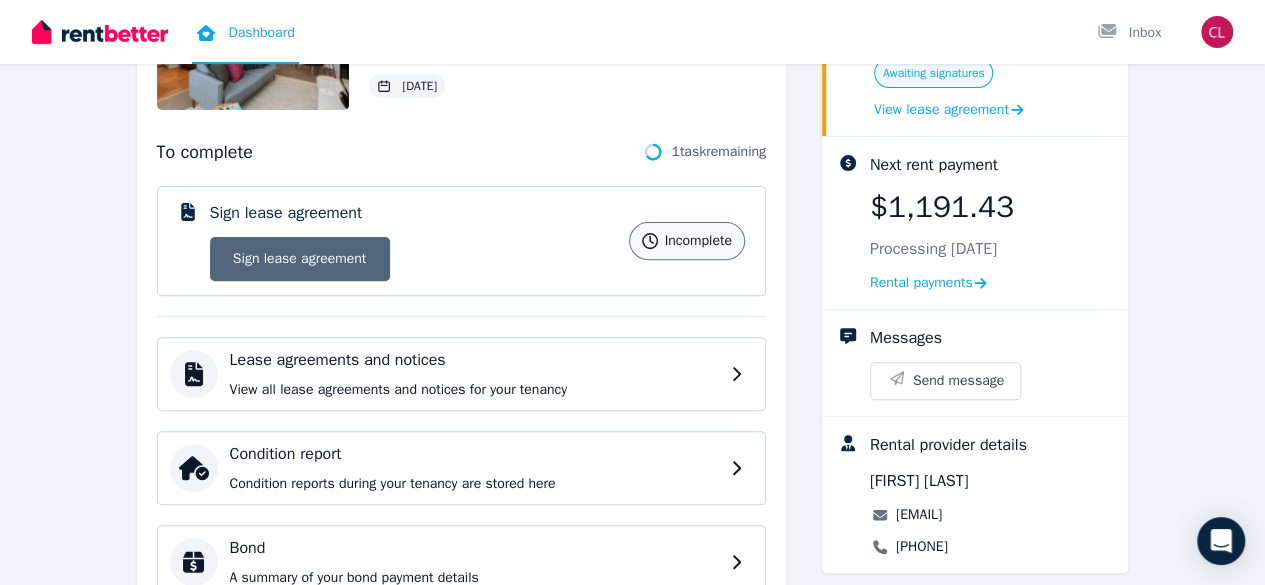 click on "Sign lease agreement" at bounding box center (300, 259) 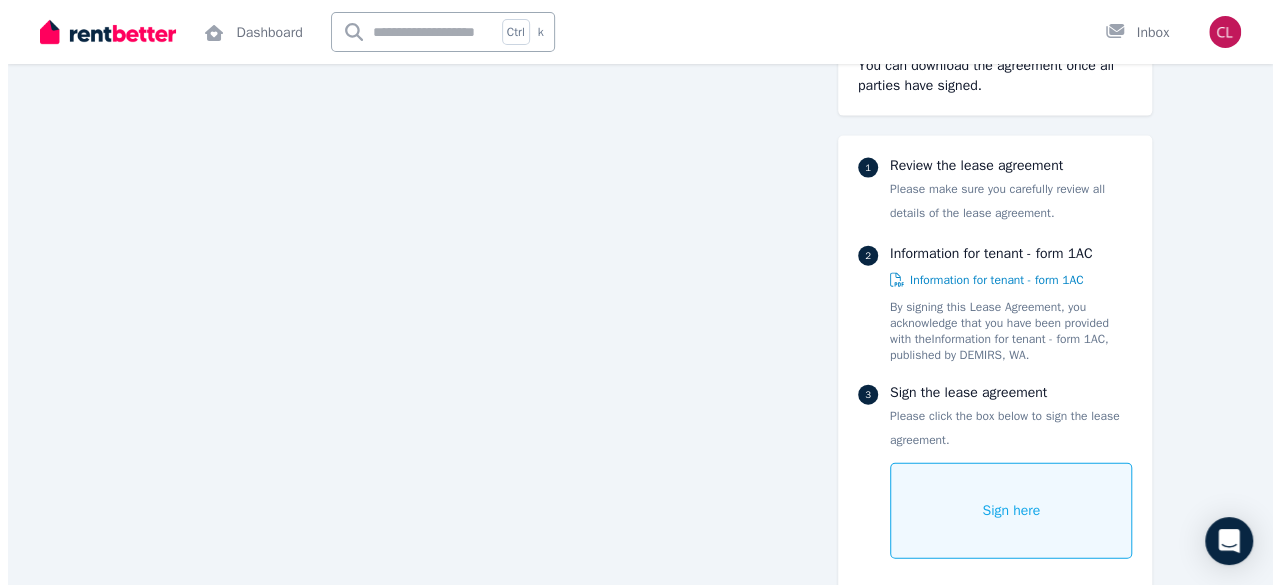scroll, scrollTop: 9782, scrollLeft: 0, axis: vertical 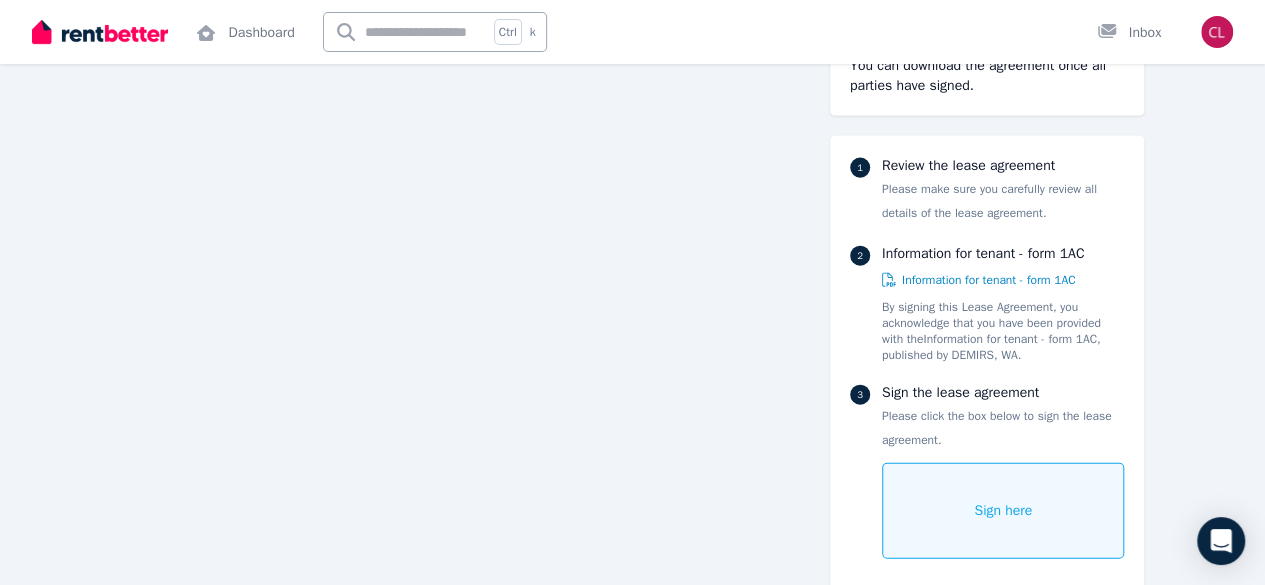 click on "Sign here" at bounding box center (1003, 511) 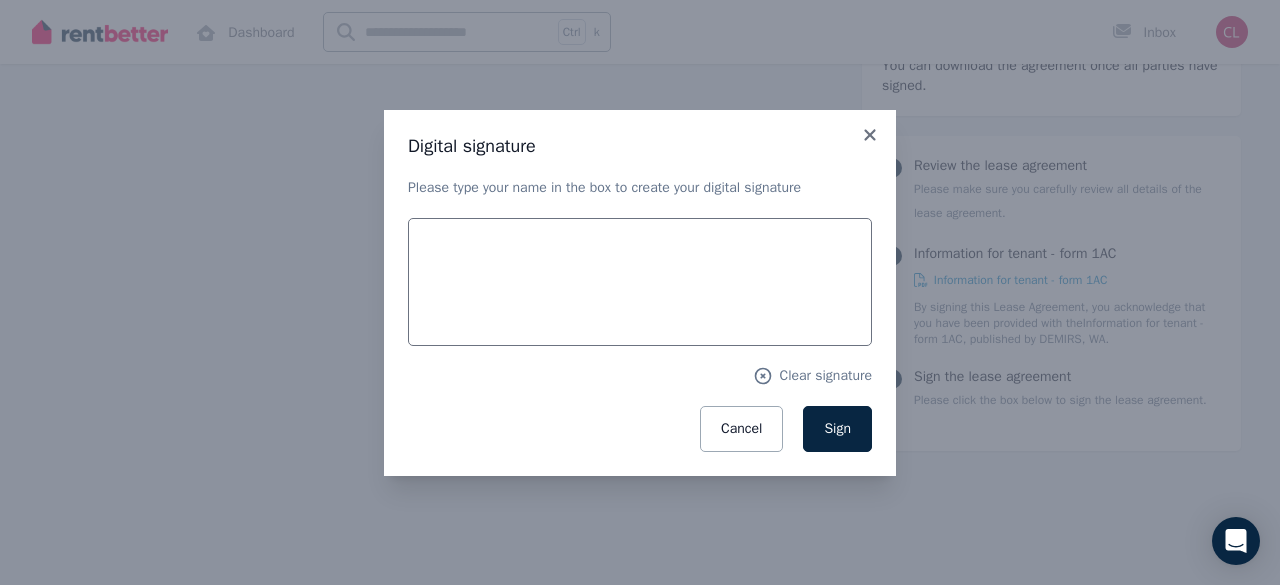 scroll, scrollTop: 9797, scrollLeft: 0, axis: vertical 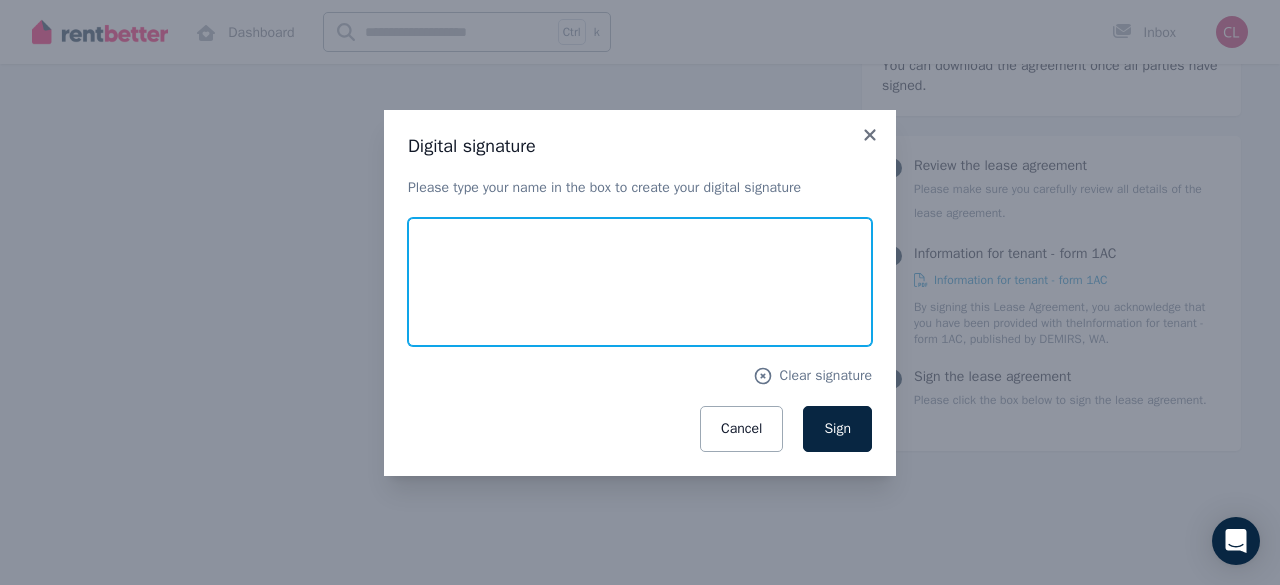 click at bounding box center [640, 282] 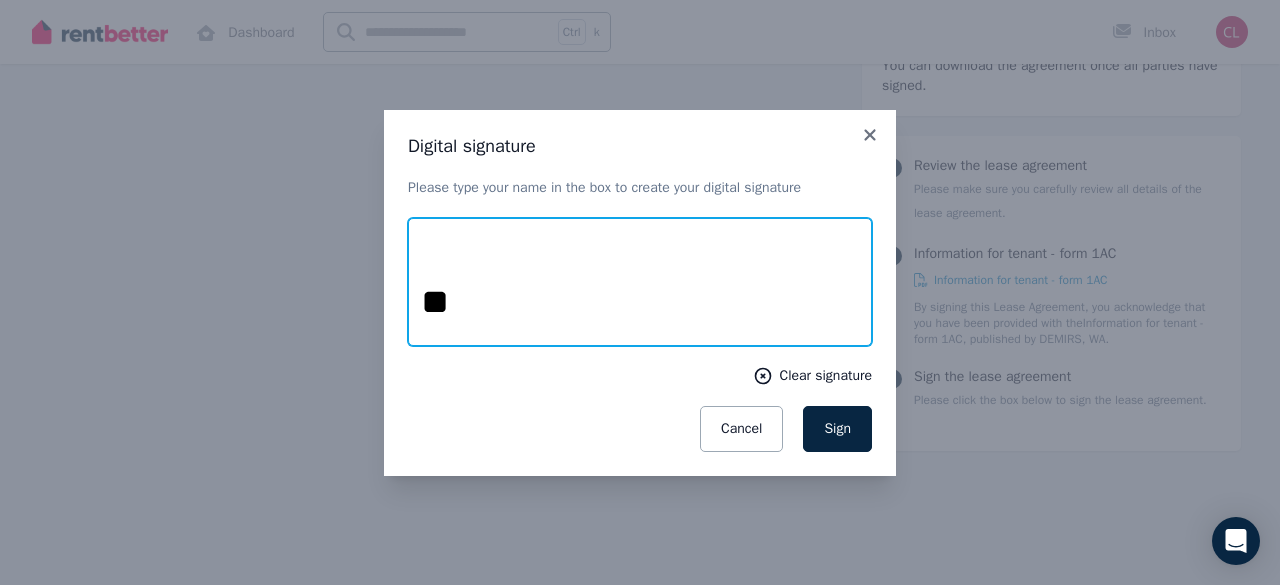 type on "**" 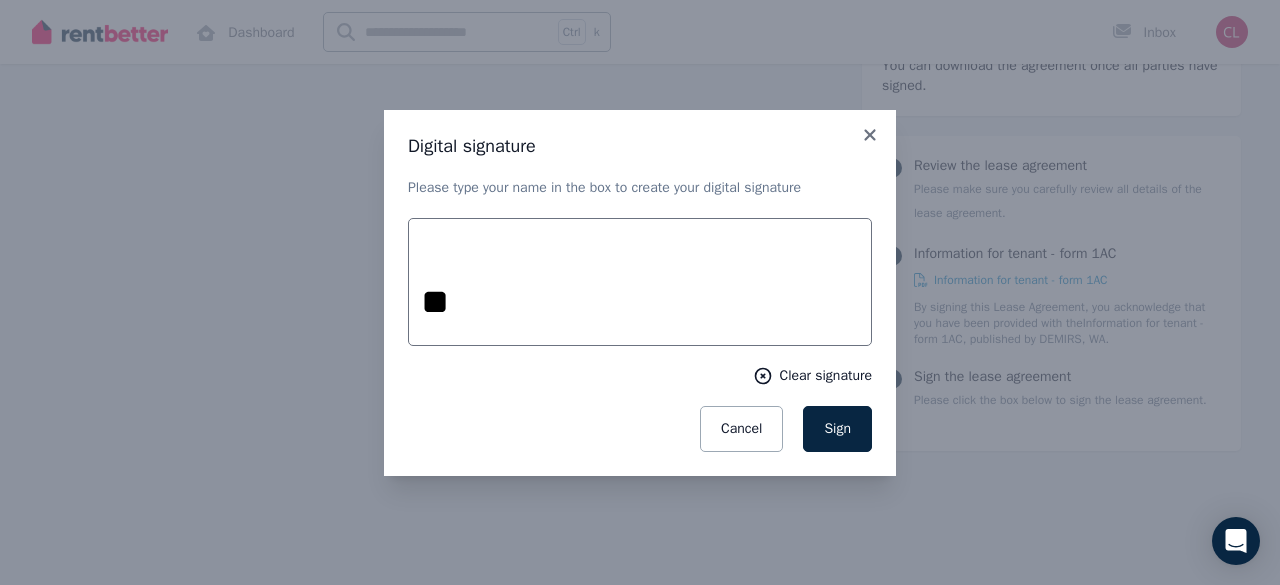 click on "Clear signature" at bounding box center [825, 376] 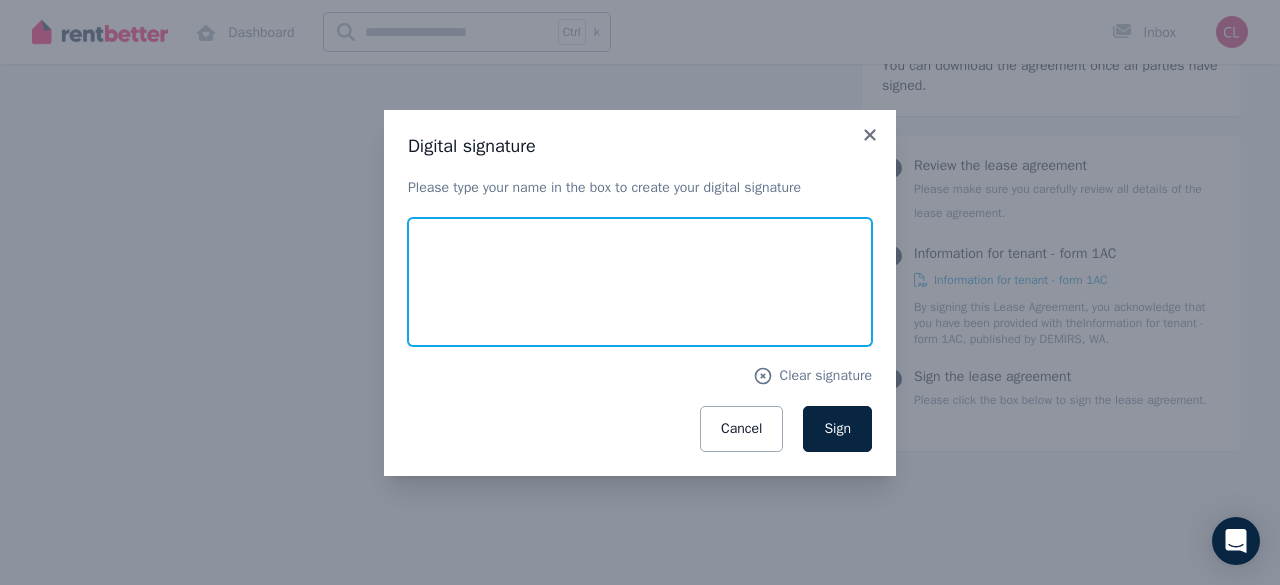 drag, startPoint x: 539, startPoint y: 296, endPoint x: 524, endPoint y: 256, distance: 42.72002 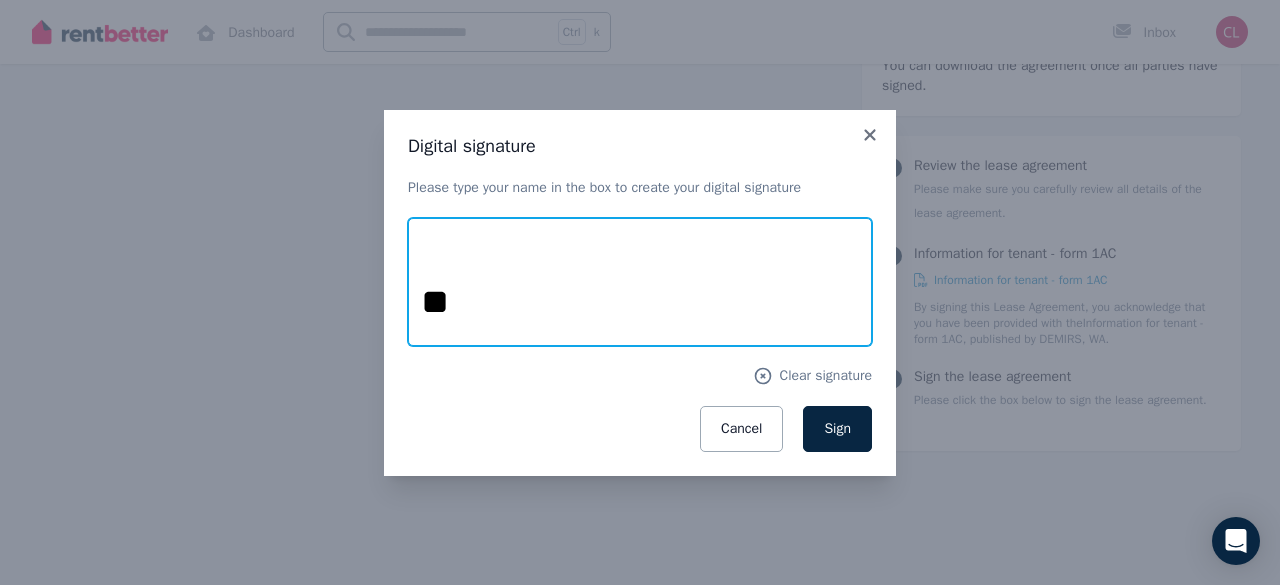 type on "*" 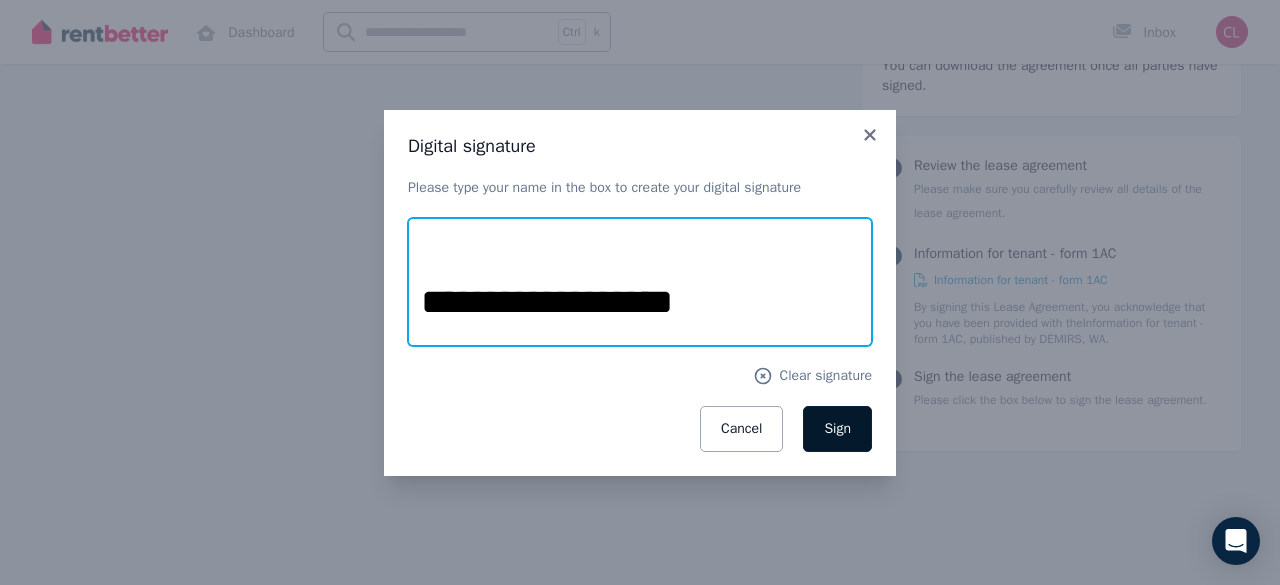 type on "**********" 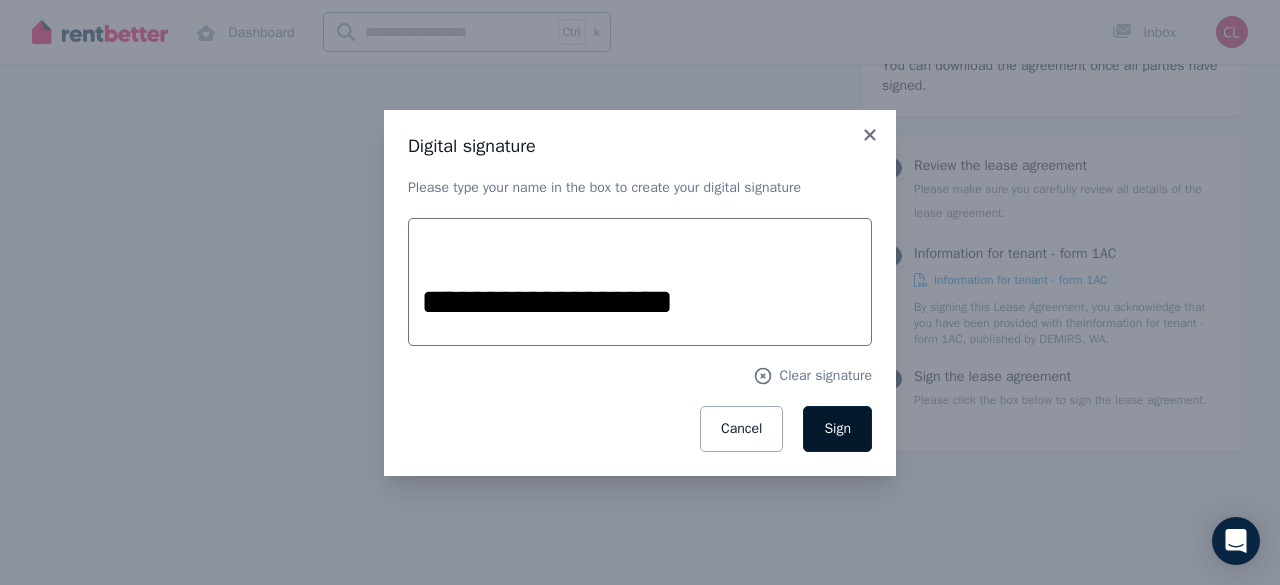 click on "Sign" at bounding box center [837, 428] 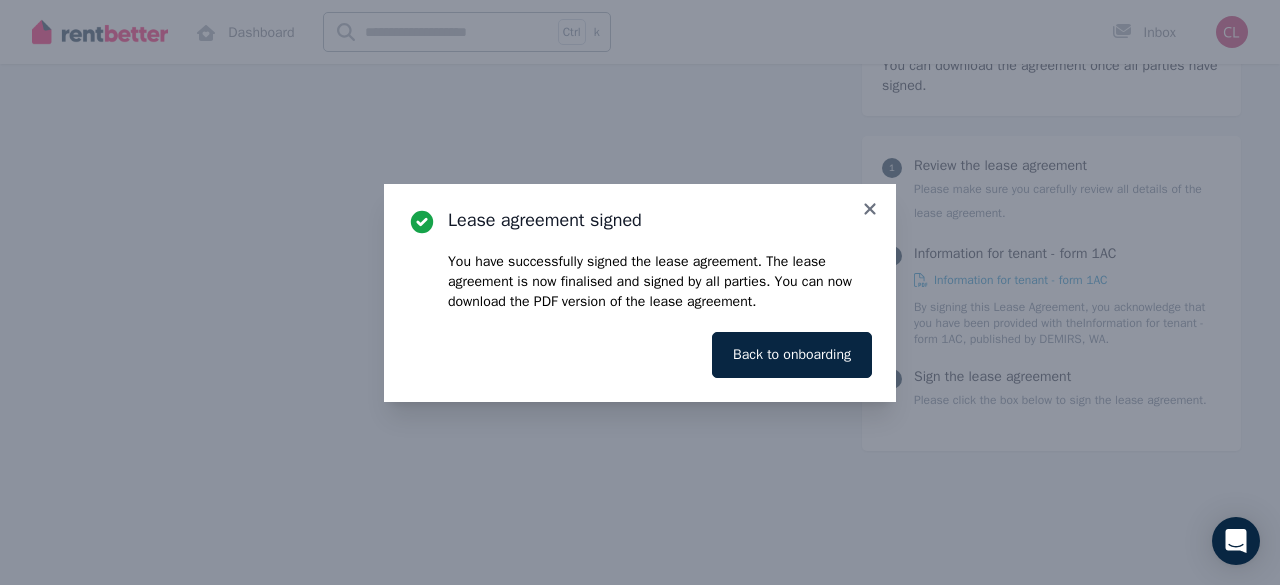 click on "Lease agreement signed You have successfully signed the lease agreement. The lease agreement is now finalised and signed by all parties . You can now download the PDF version of the lease agreement. Back to onboarding" at bounding box center [640, 292] 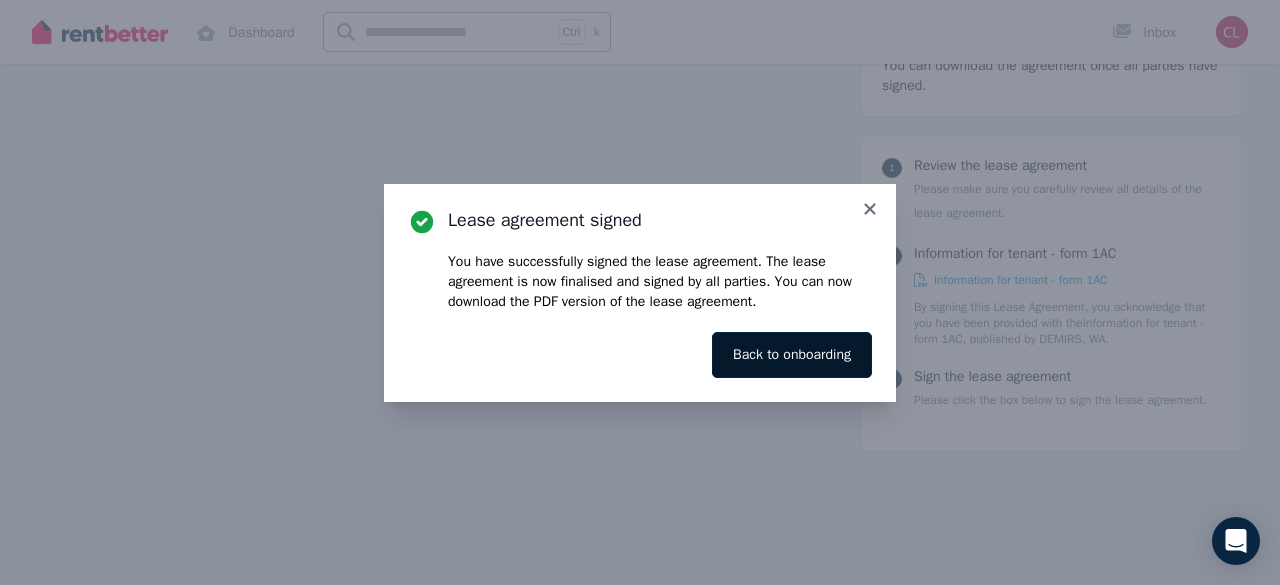 click on "Back to onboarding" at bounding box center [792, 355] 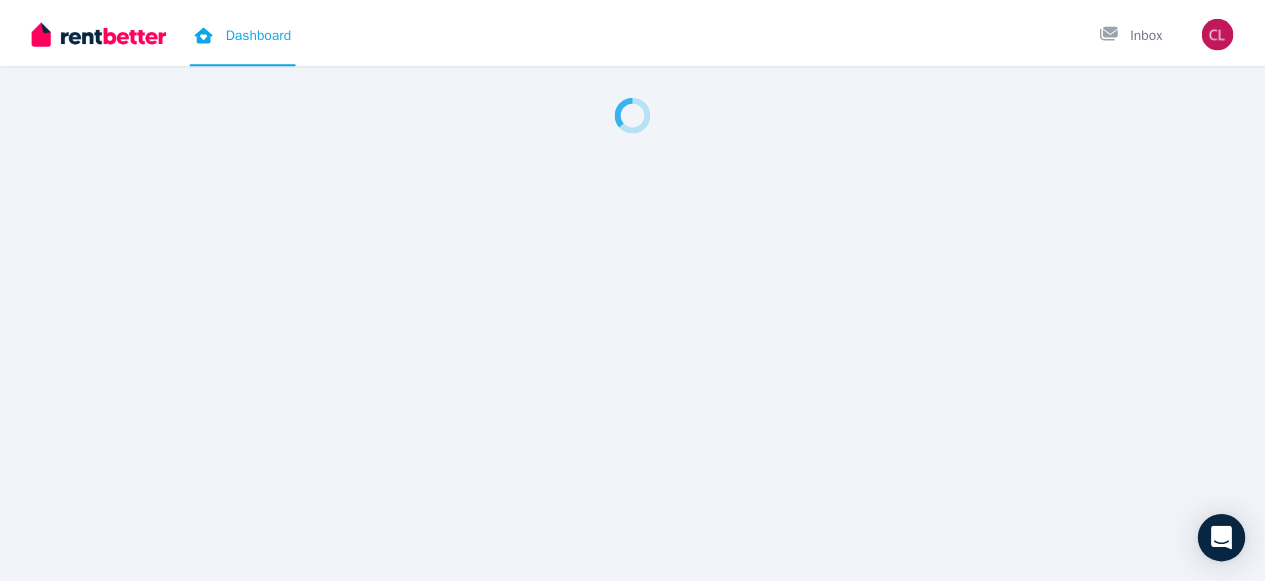 scroll, scrollTop: 0, scrollLeft: 0, axis: both 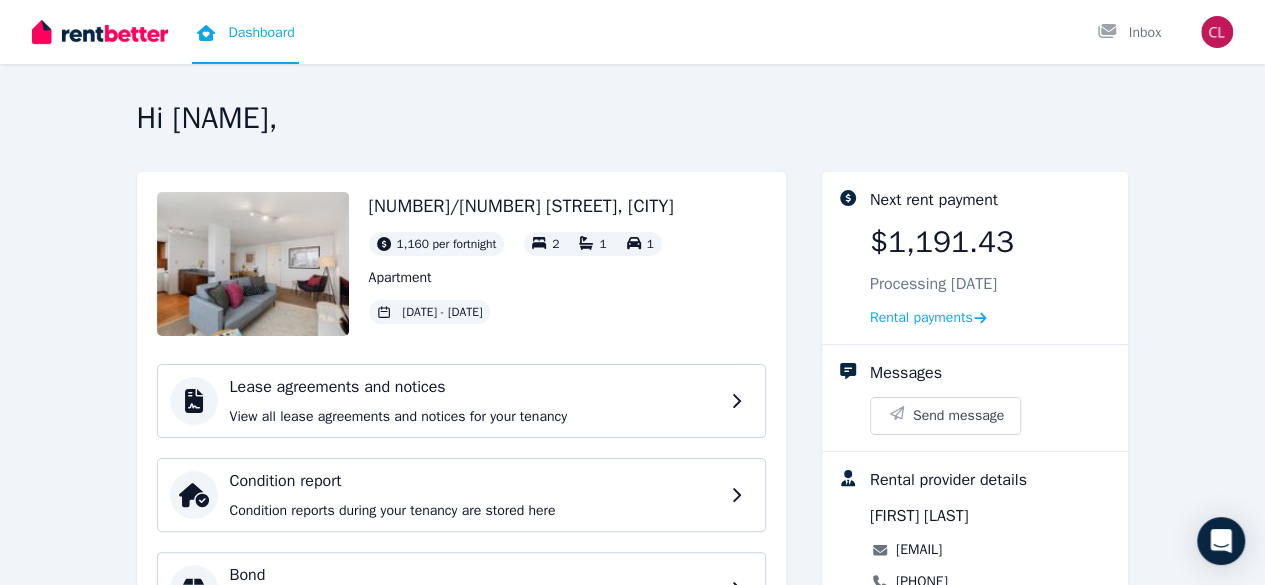 click at bounding box center (253, 264) 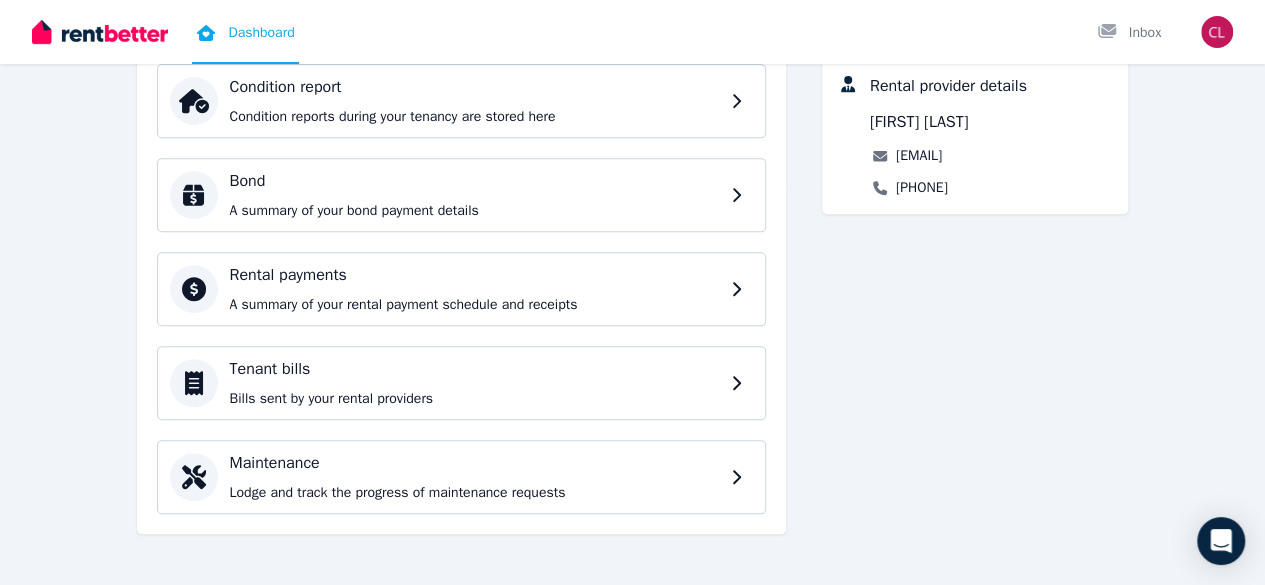 scroll, scrollTop: 0, scrollLeft: 0, axis: both 